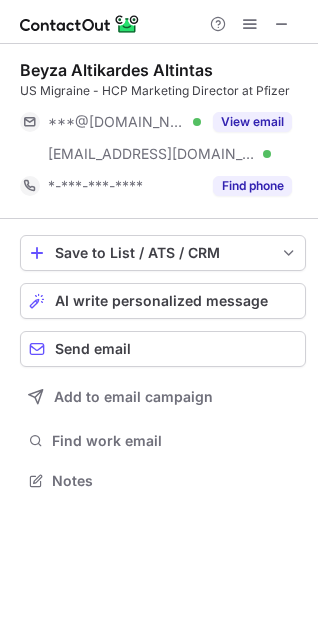scroll, scrollTop: 0, scrollLeft: 0, axis: both 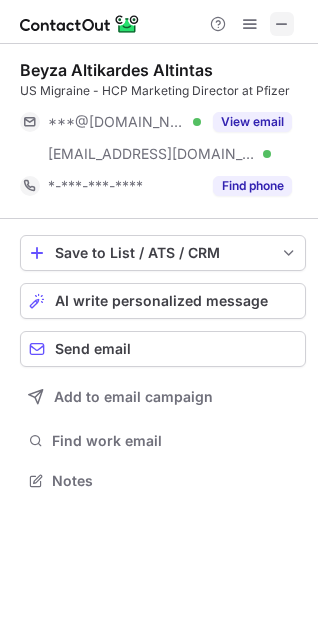 click at bounding box center [282, 24] 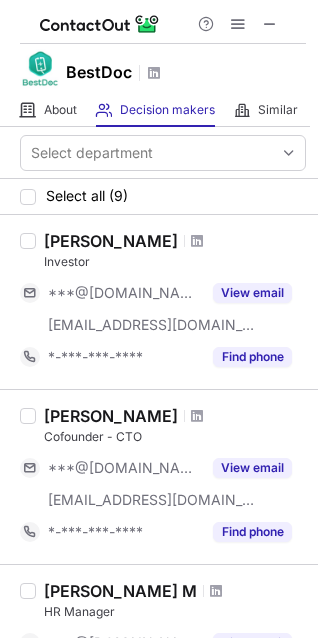scroll, scrollTop: 0, scrollLeft: 0, axis: both 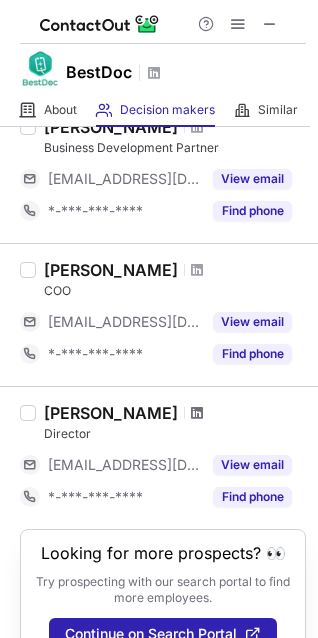 click at bounding box center [197, 413] 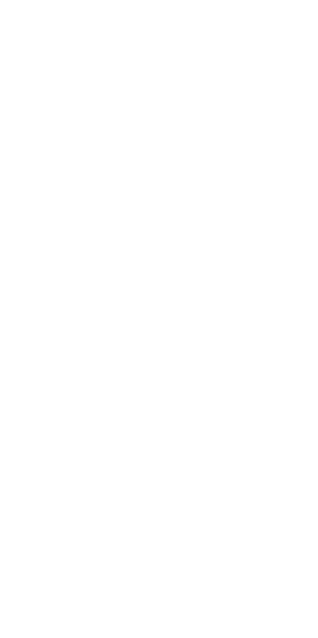 scroll, scrollTop: 0, scrollLeft: 0, axis: both 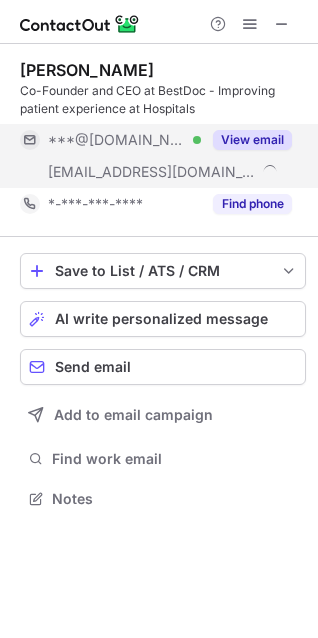 click on "View email" at bounding box center [252, 140] 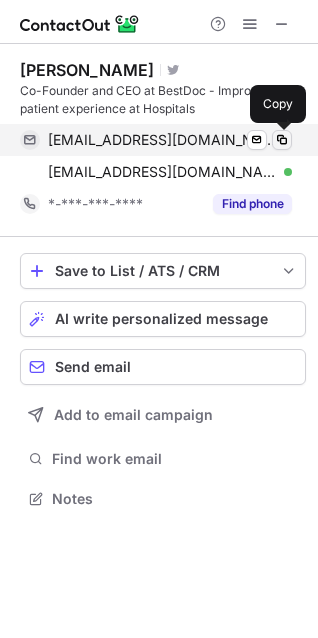 click at bounding box center [282, 140] 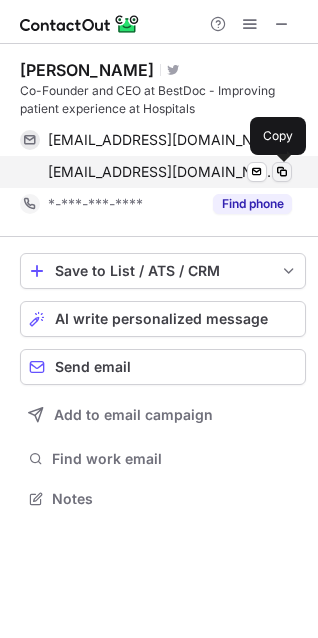 click at bounding box center [282, 172] 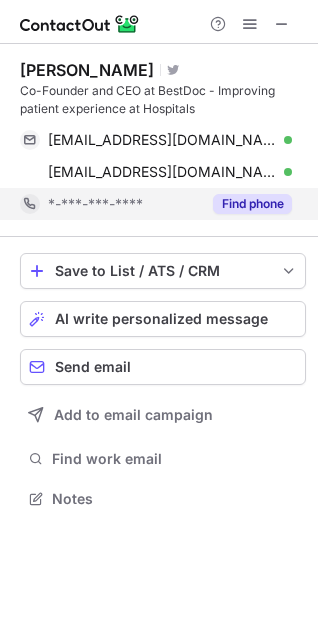 click on "Find phone" at bounding box center (252, 204) 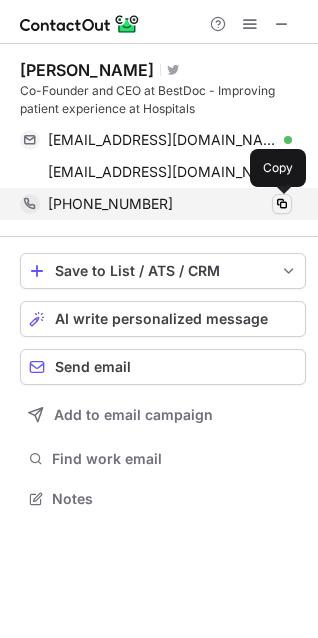 click at bounding box center (282, 204) 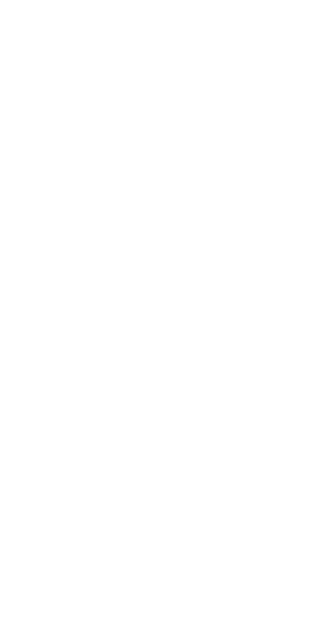 scroll, scrollTop: 0, scrollLeft: 0, axis: both 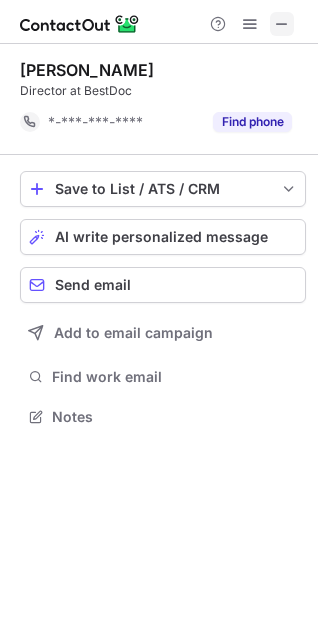 click at bounding box center (282, 24) 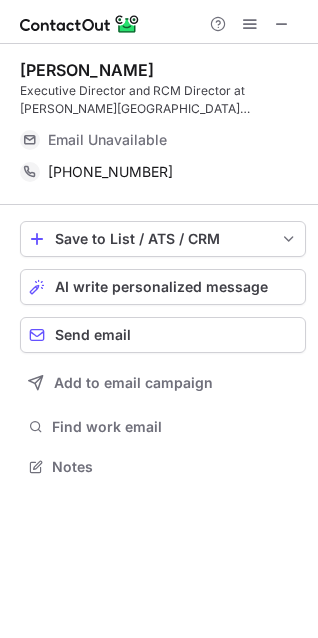 scroll, scrollTop: 0, scrollLeft: 0, axis: both 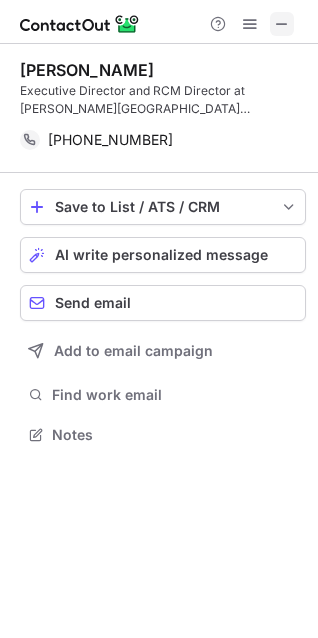 click at bounding box center (282, 24) 